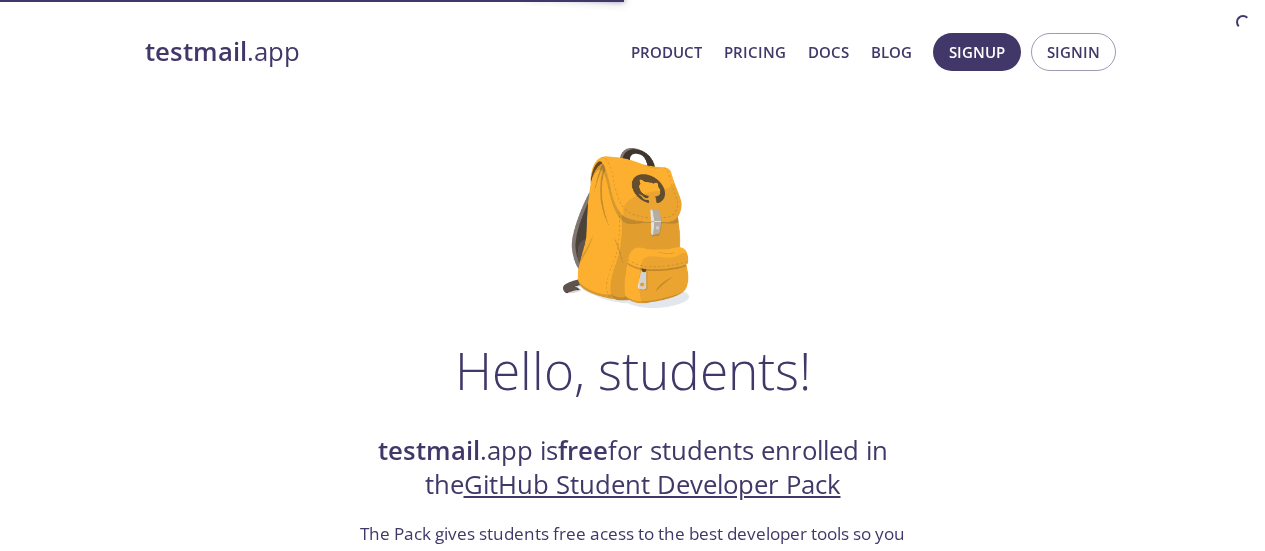 scroll, scrollTop: 0, scrollLeft: 0, axis: both 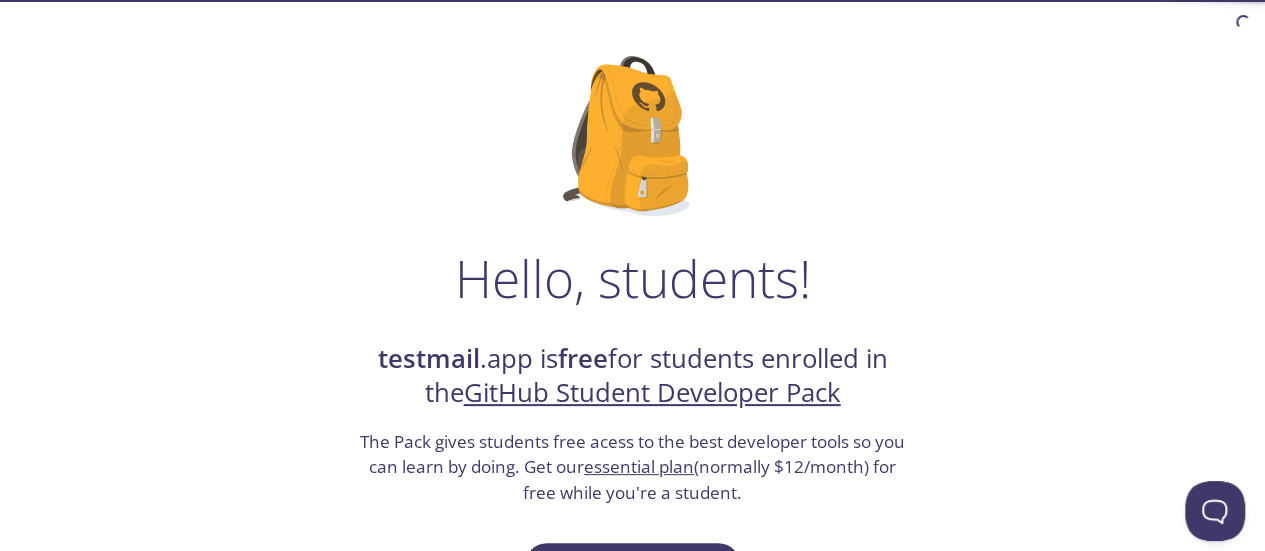 click on "GitHub Student Developer Pack" at bounding box center (652, 392) 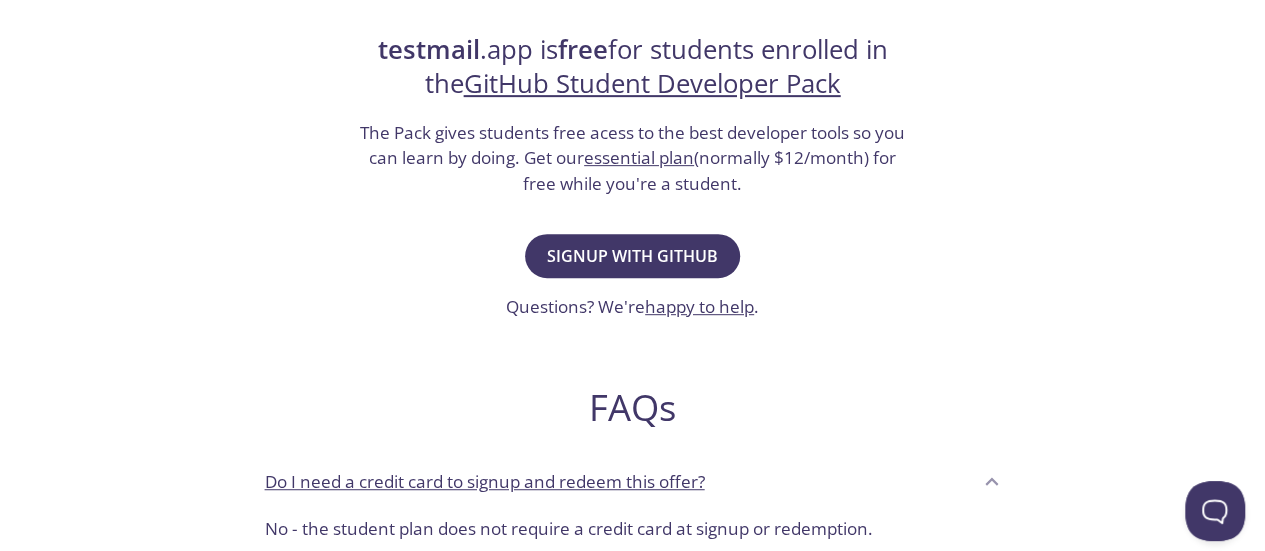 scroll, scrollTop: 402, scrollLeft: 0, axis: vertical 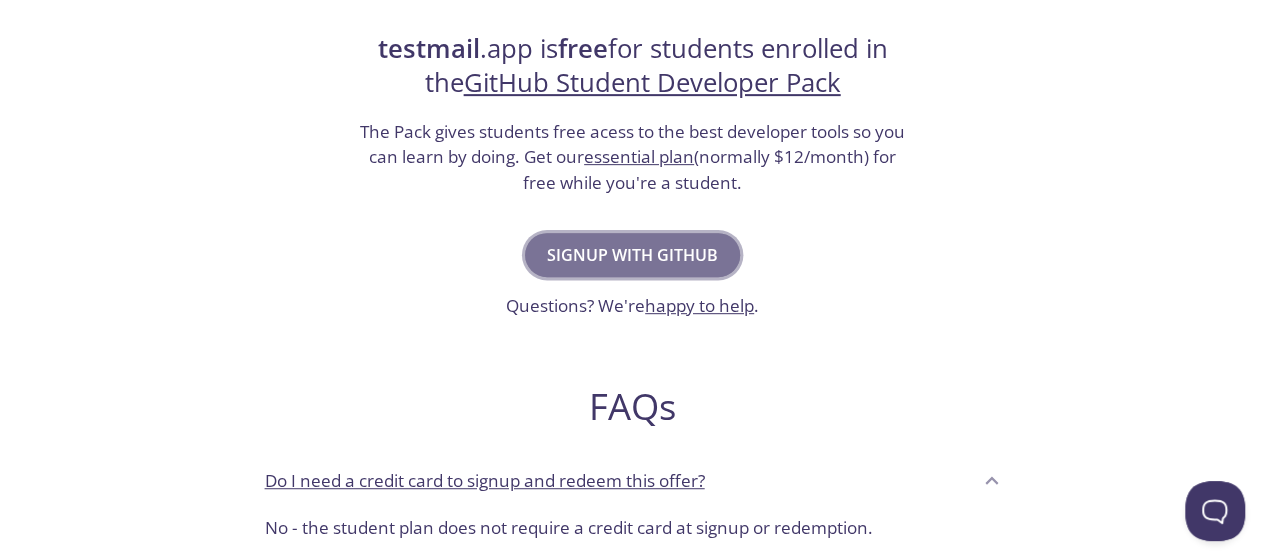 click on "Signup with GitHub" at bounding box center [632, 255] 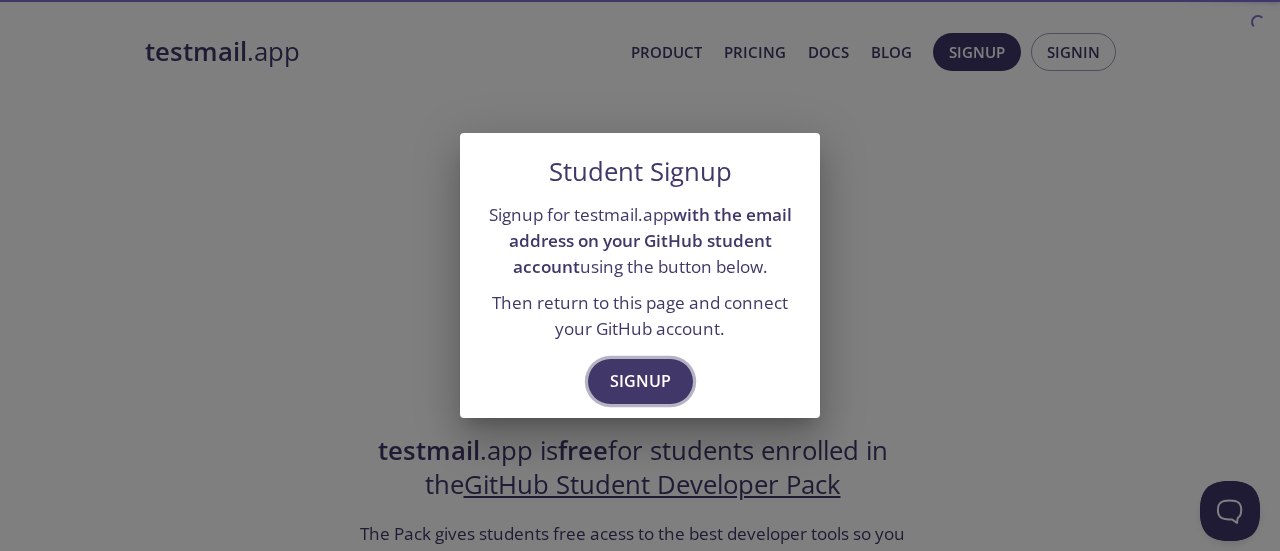 click on "Signup" at bounding box center [640, 381] 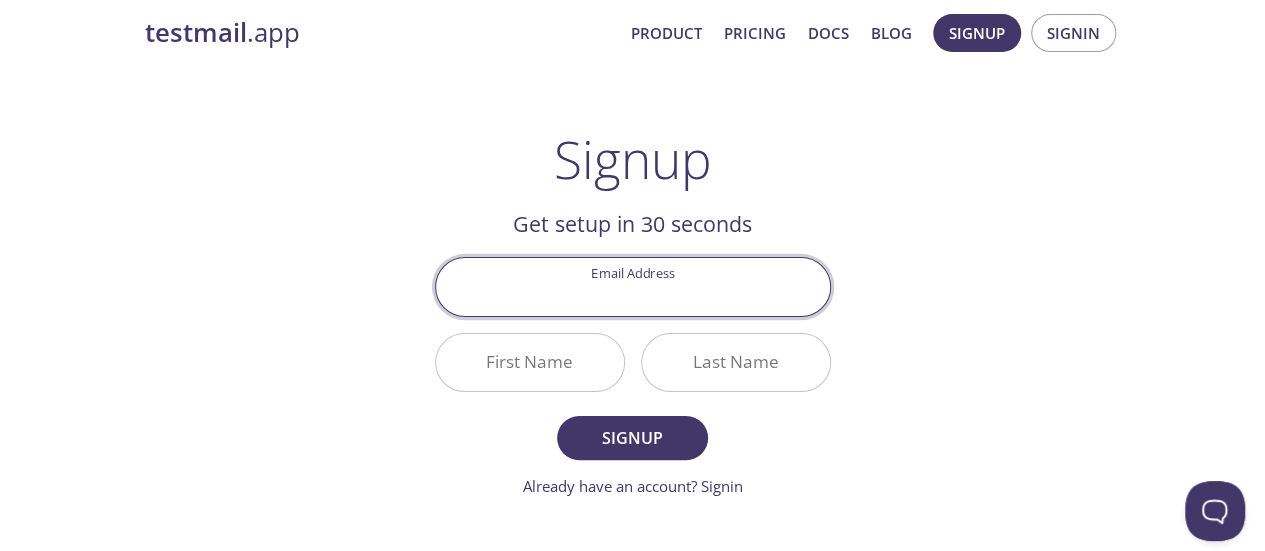 scroll, scrollTop: 18, scrollLeft: 0, axis: vertical 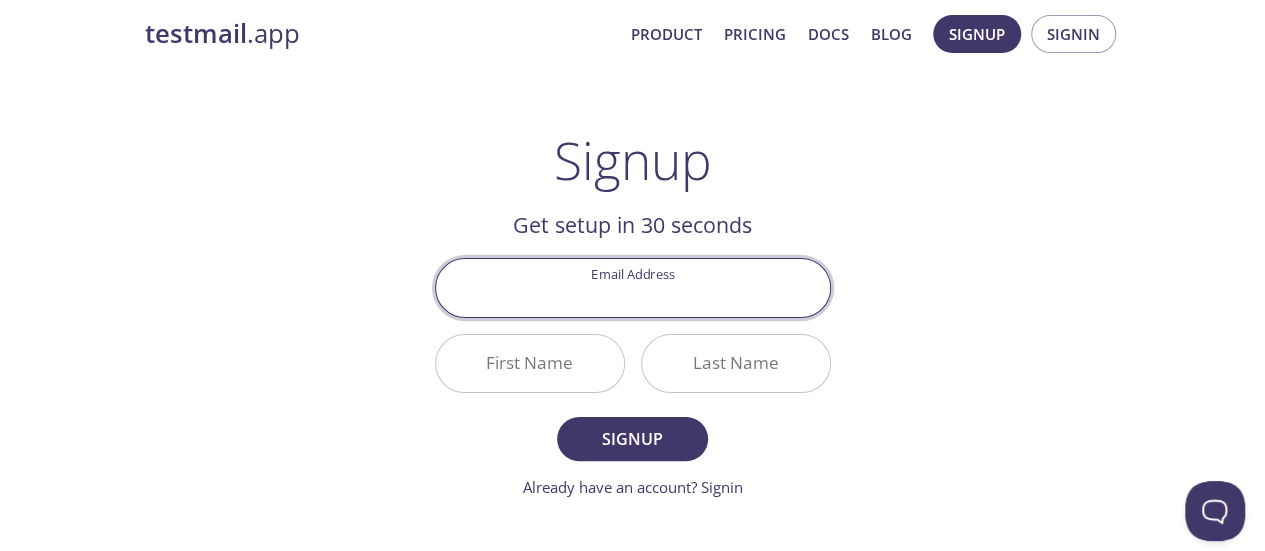 click on "Email Address" at bounding box center [633, 287] 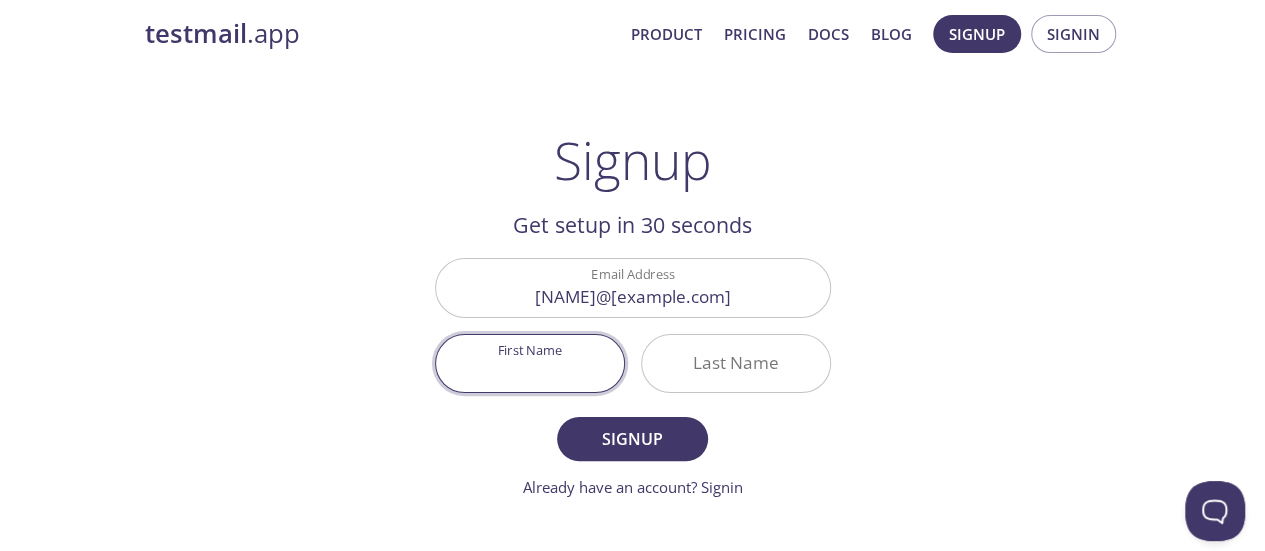 click on "First Name" at bounding box center [530, 363] 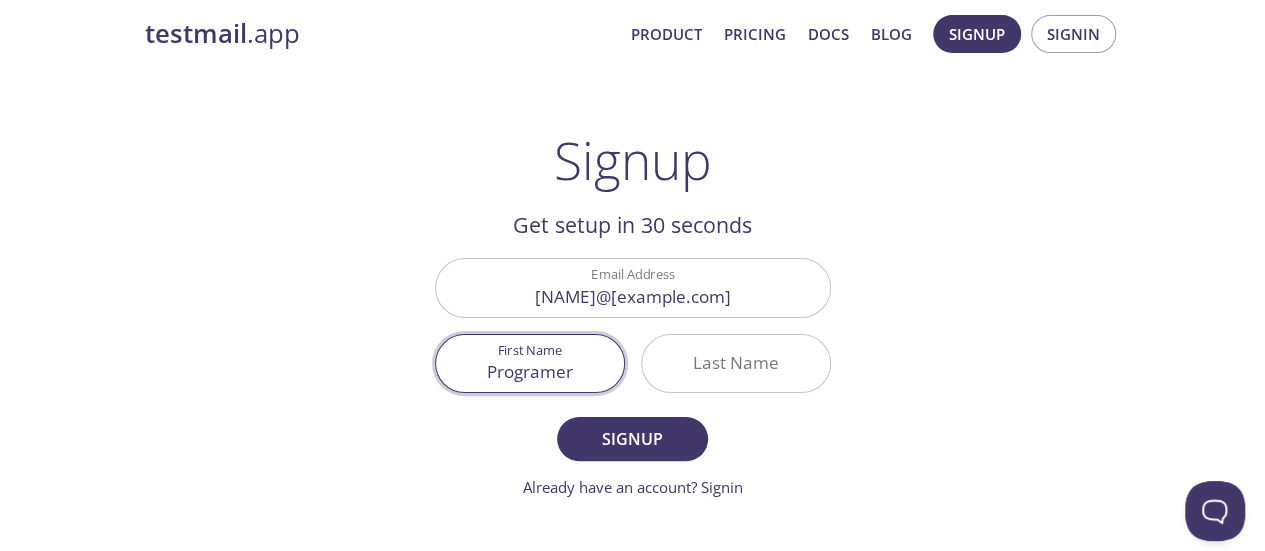 type on "Programer" 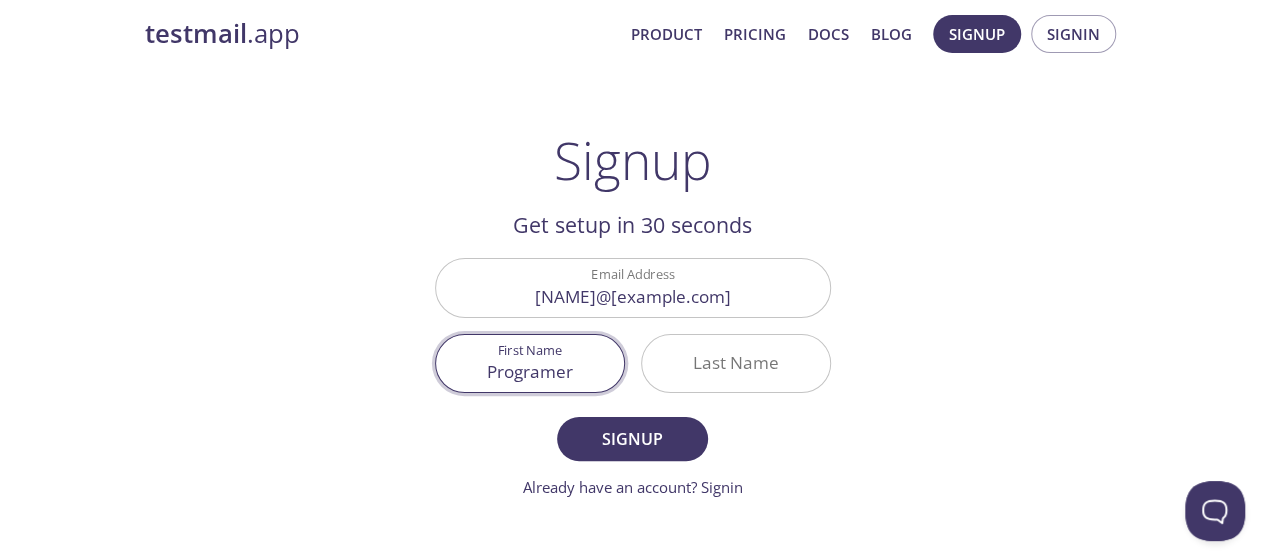 click on "Last Name" at bounding box center [736, 363] 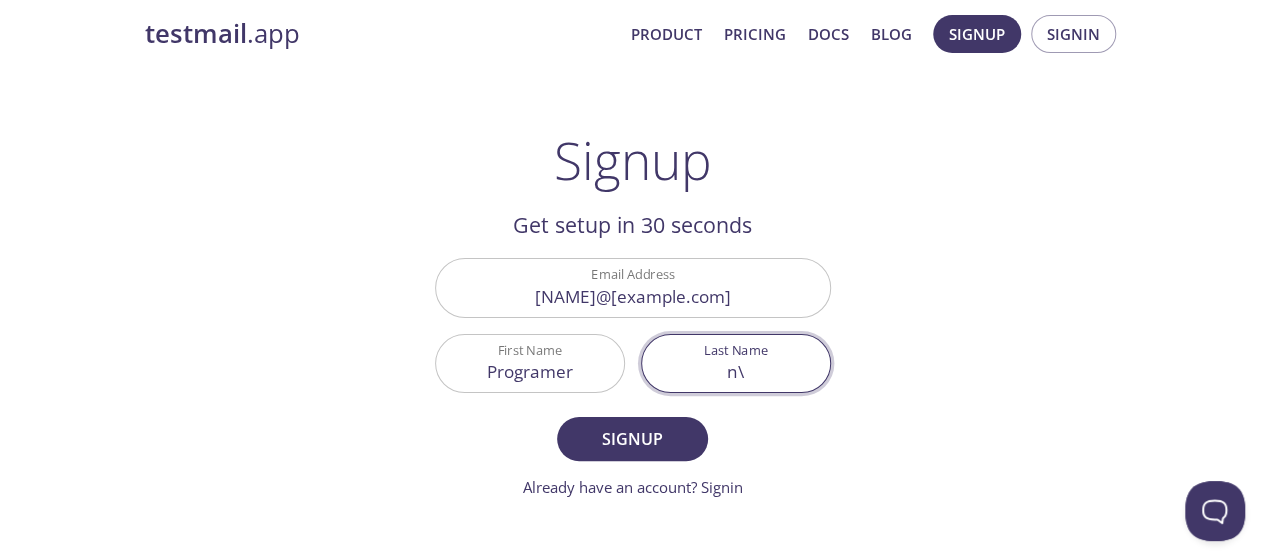 type on "n" 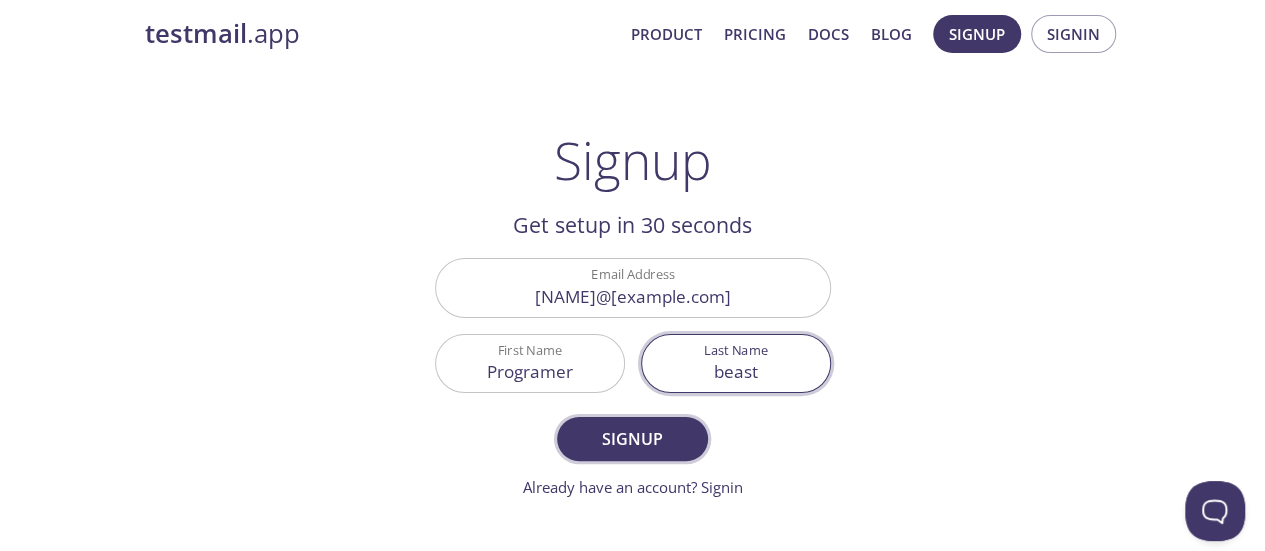 type on "beast" 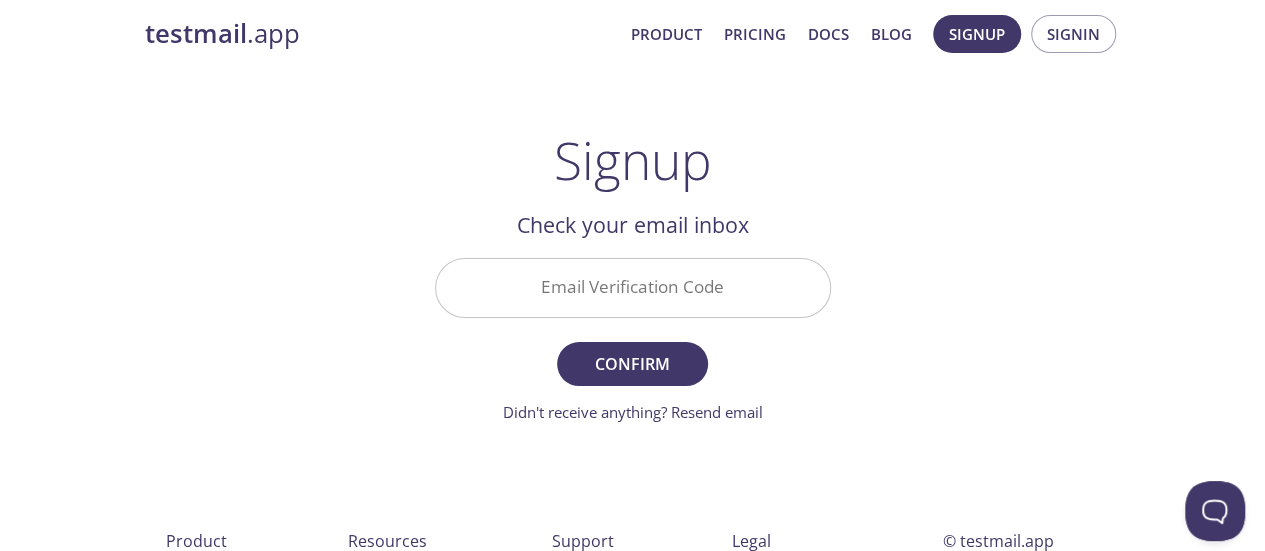 click on "Email Verification Code" at bounding box center (633, 287) 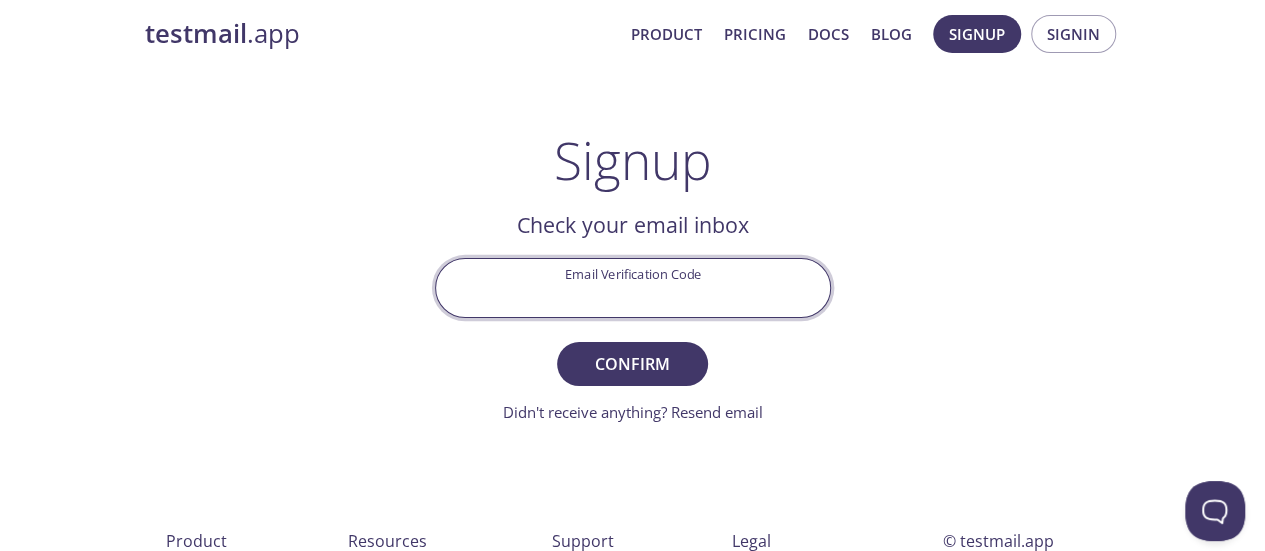 paste on "NZCLRCN" 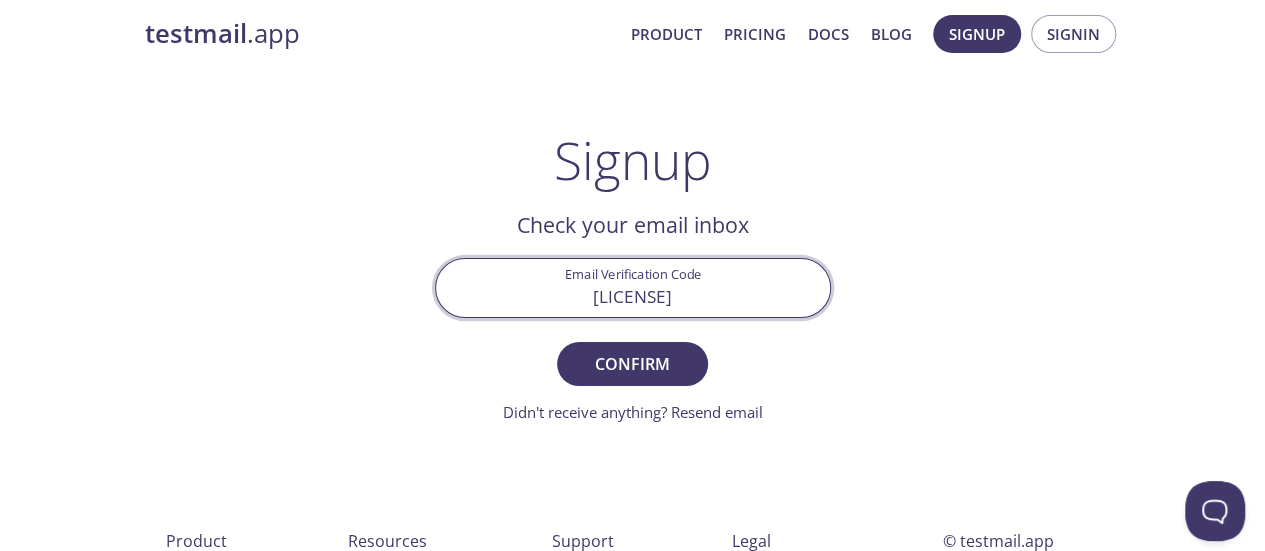 type on "NZCLRCN" 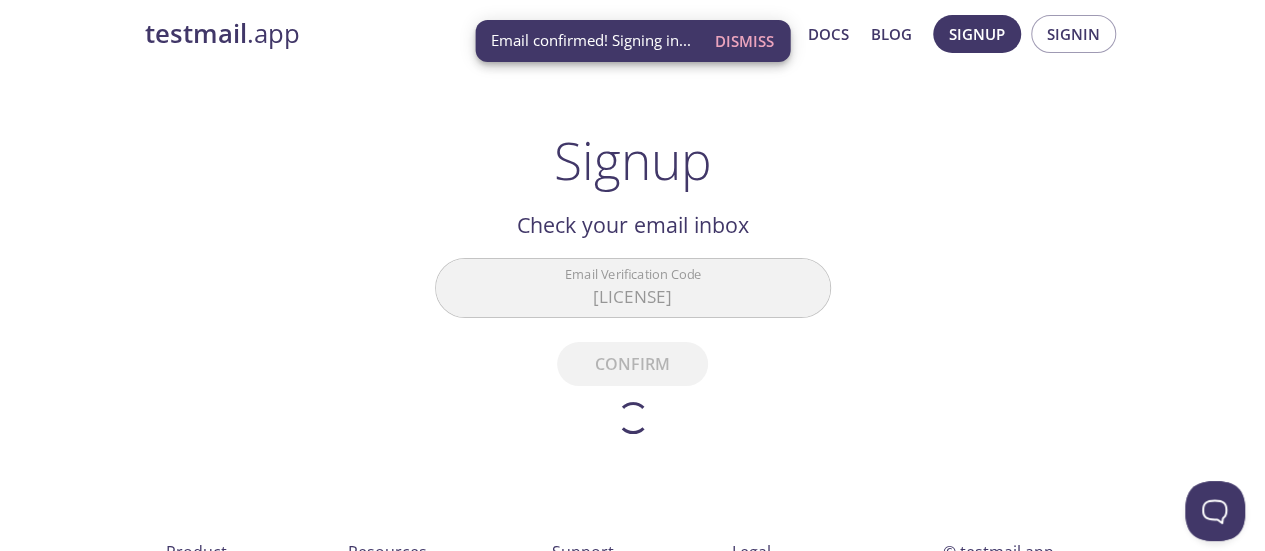 scroll, scrollTop: 0, scrollLeft: 0, axis: both 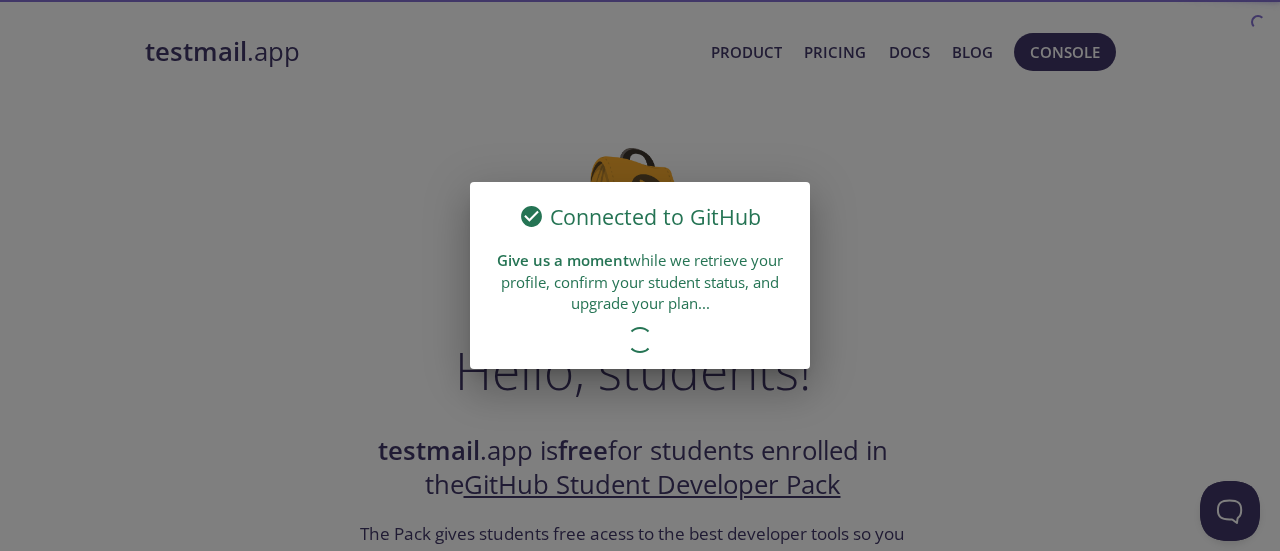click on "Connected to GitHub Give us a moment  while we retrieve your profile, confirm your student status, and upgrade your plan..." at bounding box center [640, 275] 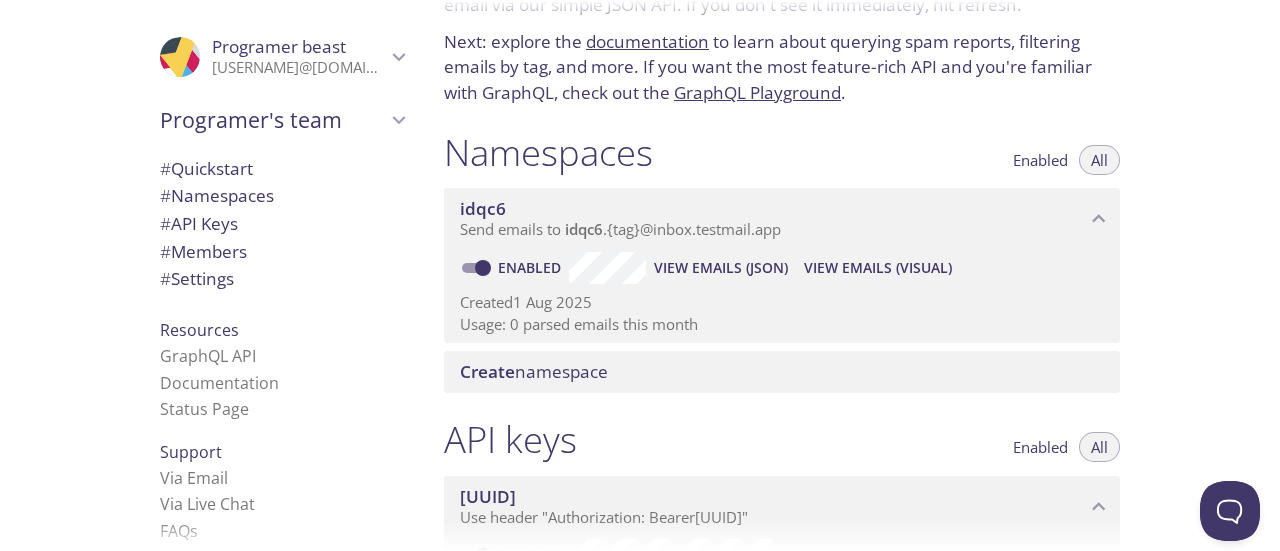 scroll, scrollTop: 110, scrollLeft: 0, axis: vertical 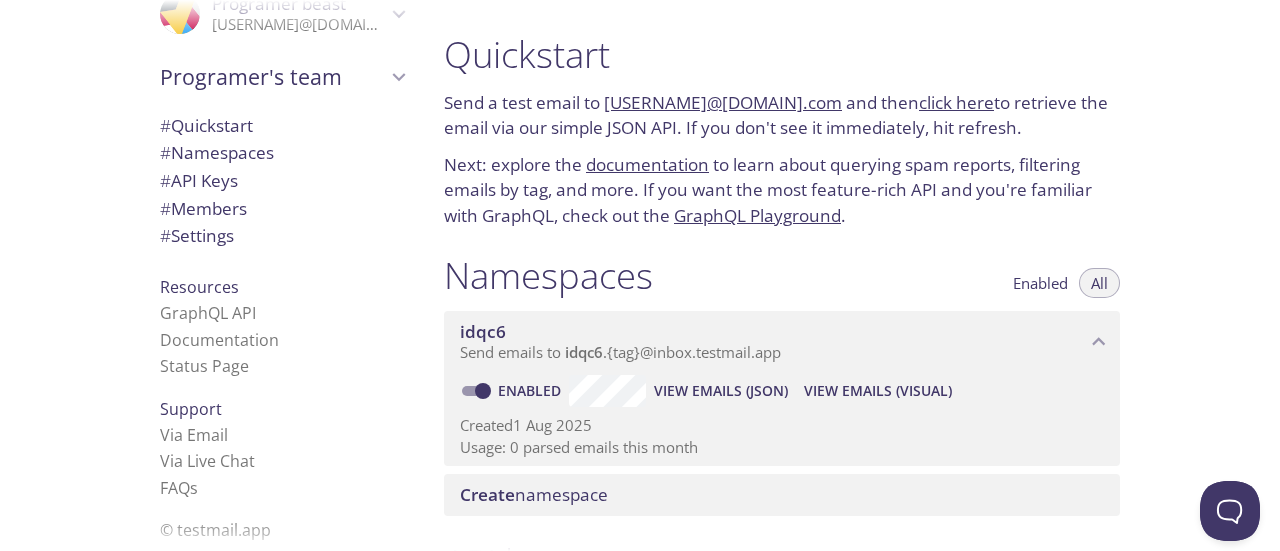 click on "click here" at bounding box center [956, 102] 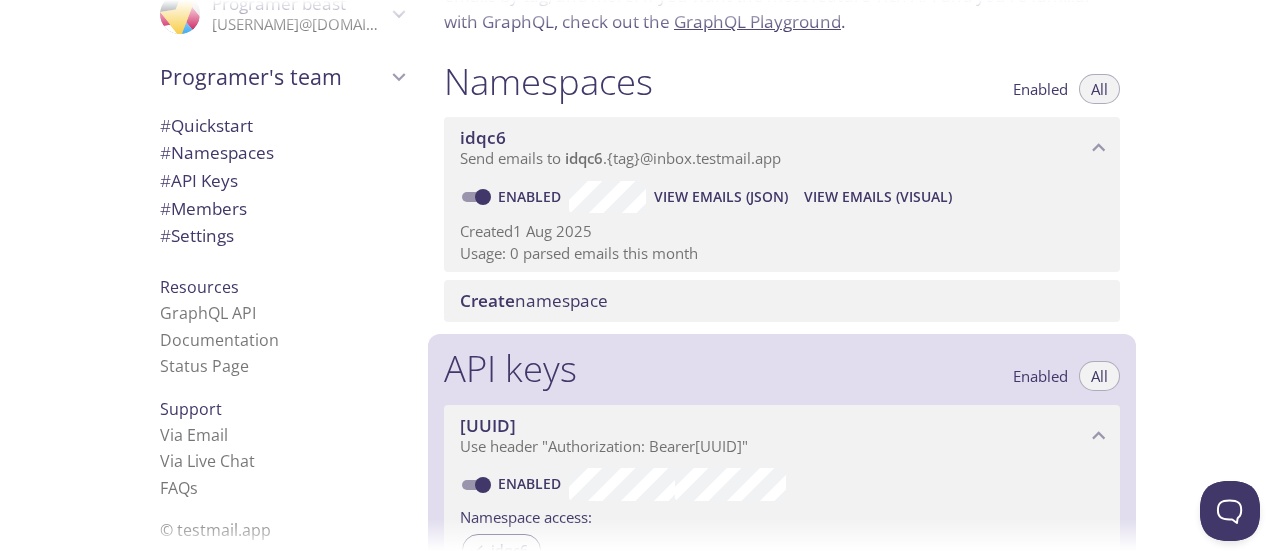 scroll, scrollTop: 176, scrollLeft: 0, axis: vertical 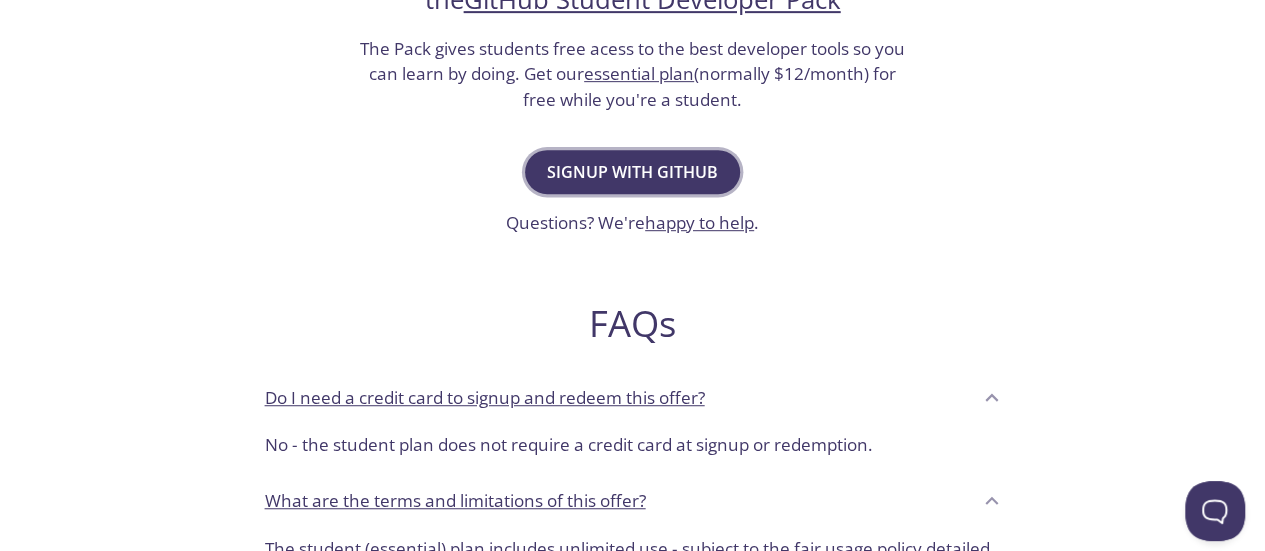click on "Signup with GitHub" at bounding box center [632, 172] 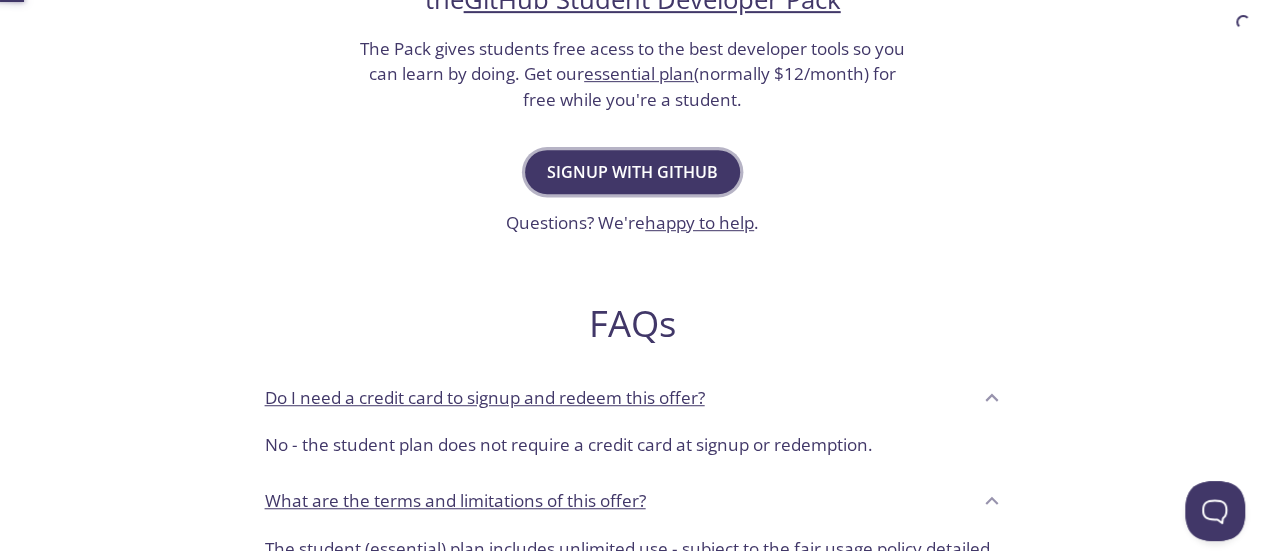 scroll, scrollTop: 0, scrollLeft: 0, axis: both 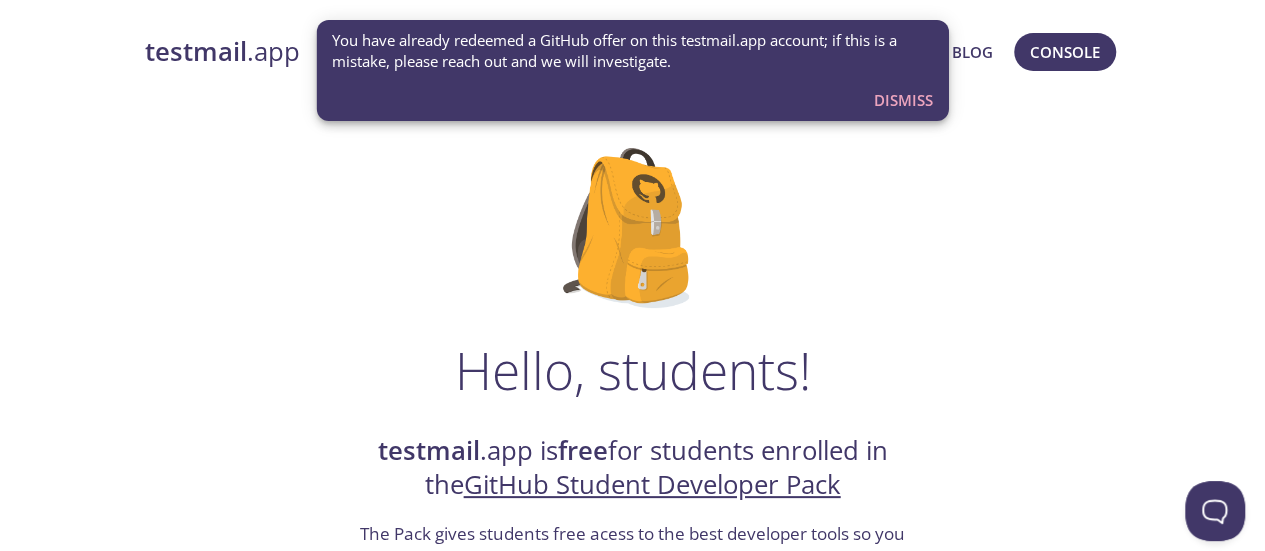 click on "Dismiss" at bounding box center [903, 100] 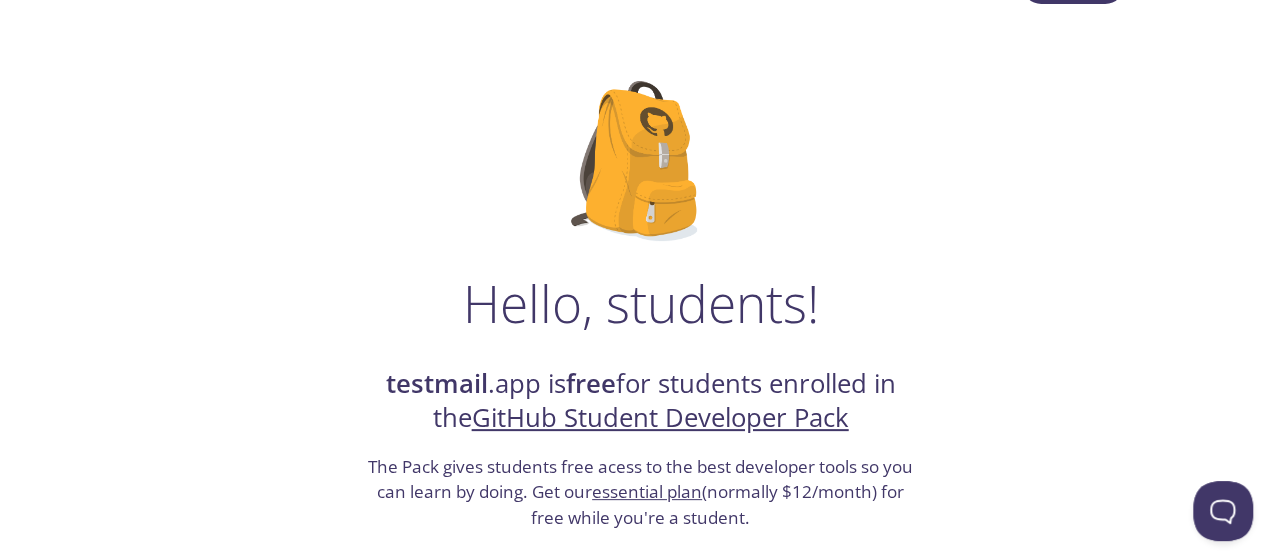 scroll, scrollTop: 0, scrollLeft: 0, axis: both 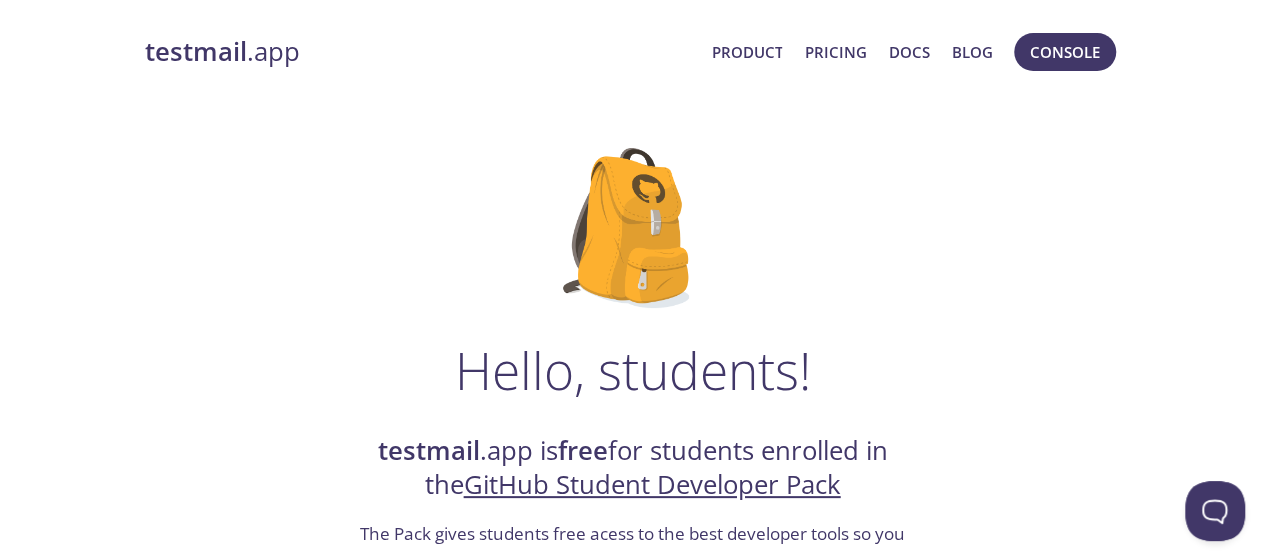 click on "testmail" at bounding box center (196, 51) 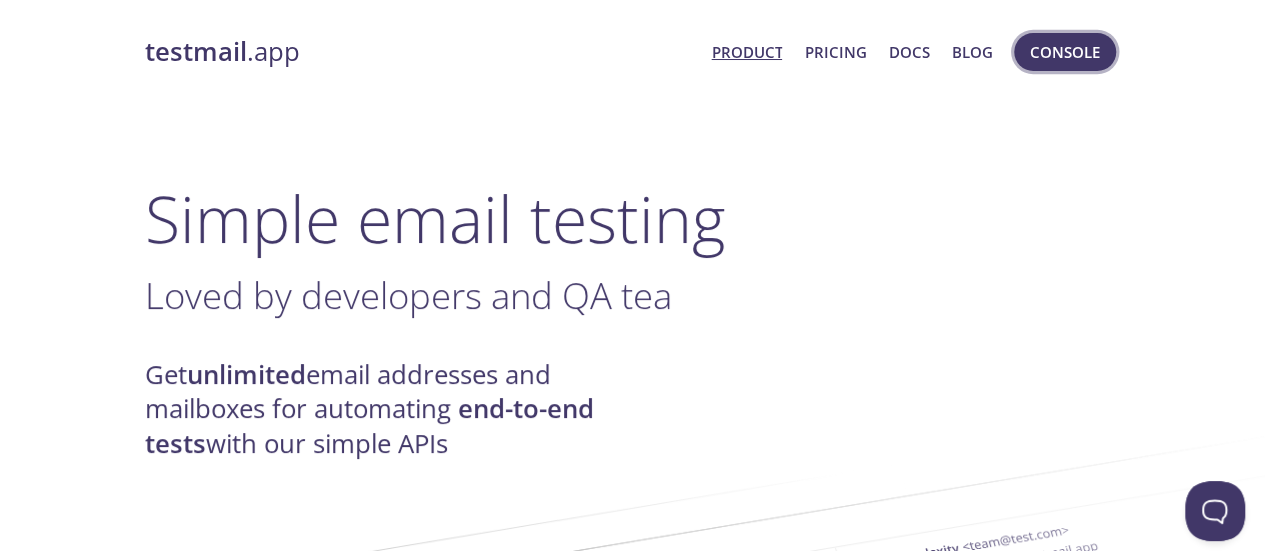 click on "Console" at bounding box center (1065, 52) 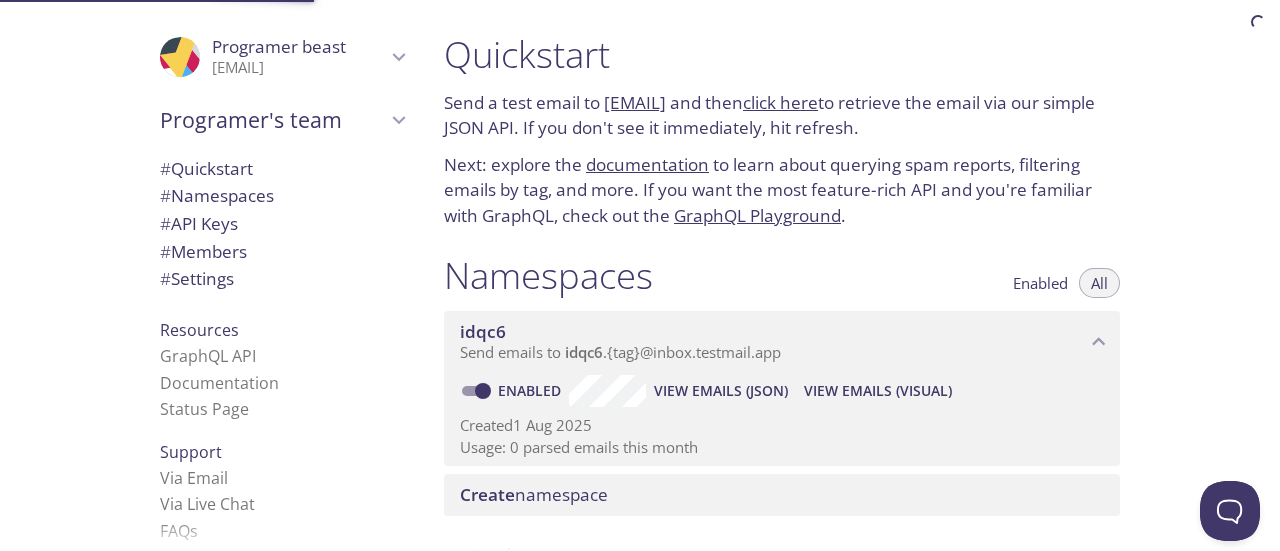 scroll, scrollTop: 43, scrollLeft: 0, axis: vertical 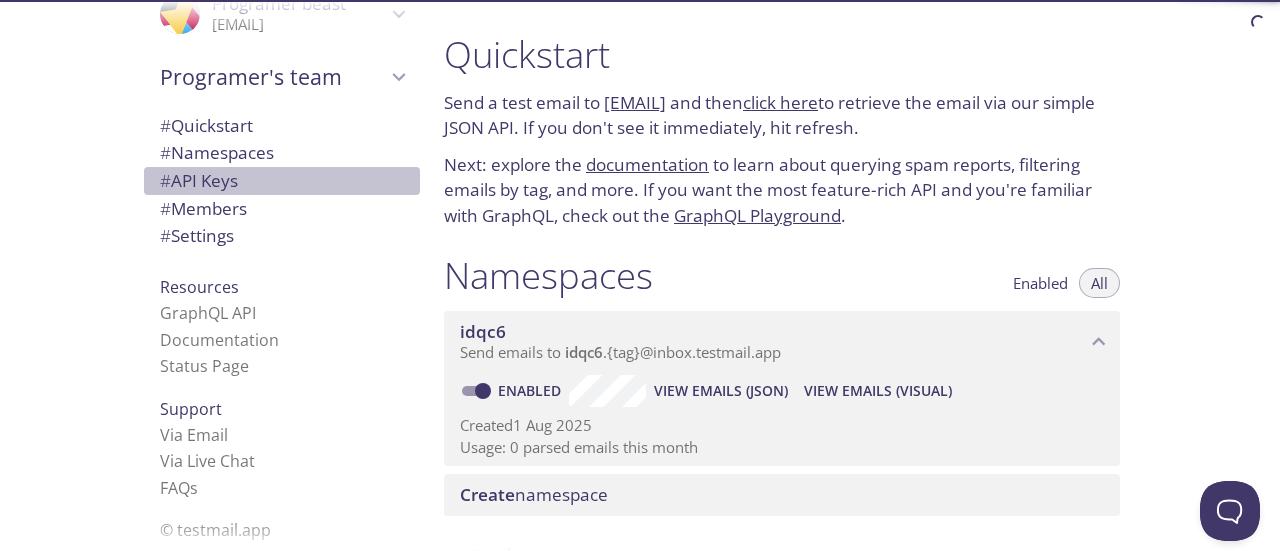 click on "#  API Keys" at bounding box center (199, 180) 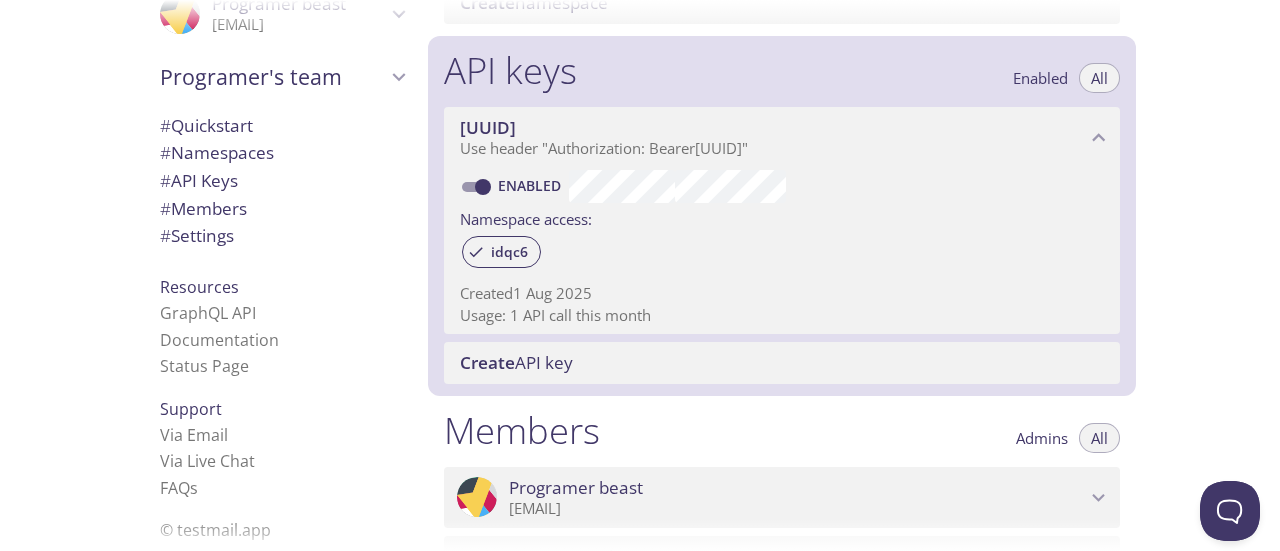 scroll, scrollTop: 482, scrollLeft: 0, axis: vertical 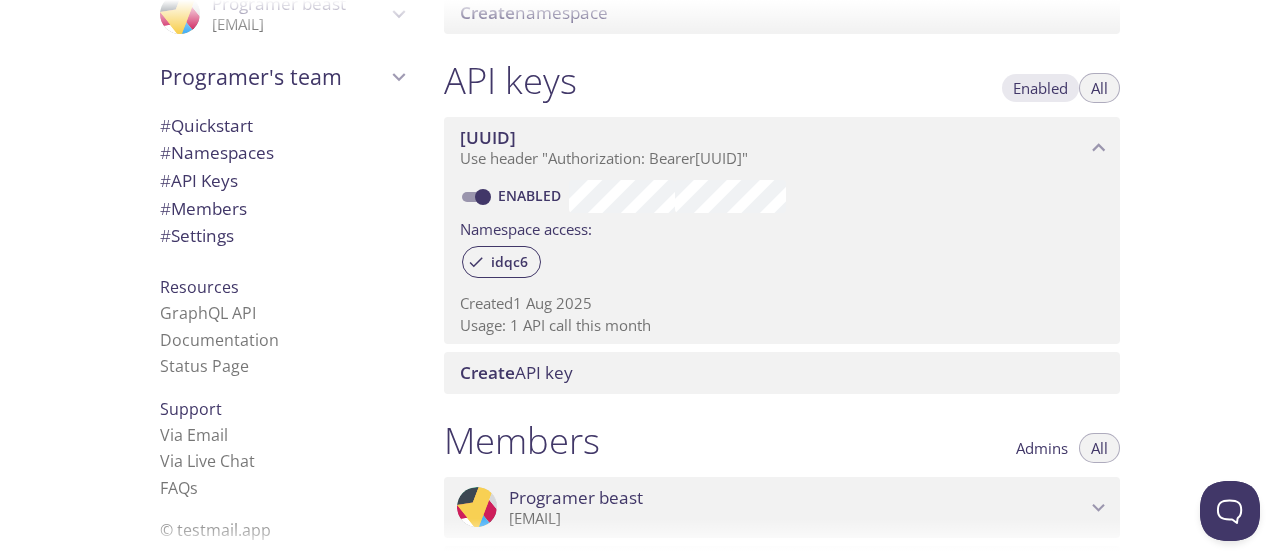 click on "Enabled" at bounding box center [1040, 88] 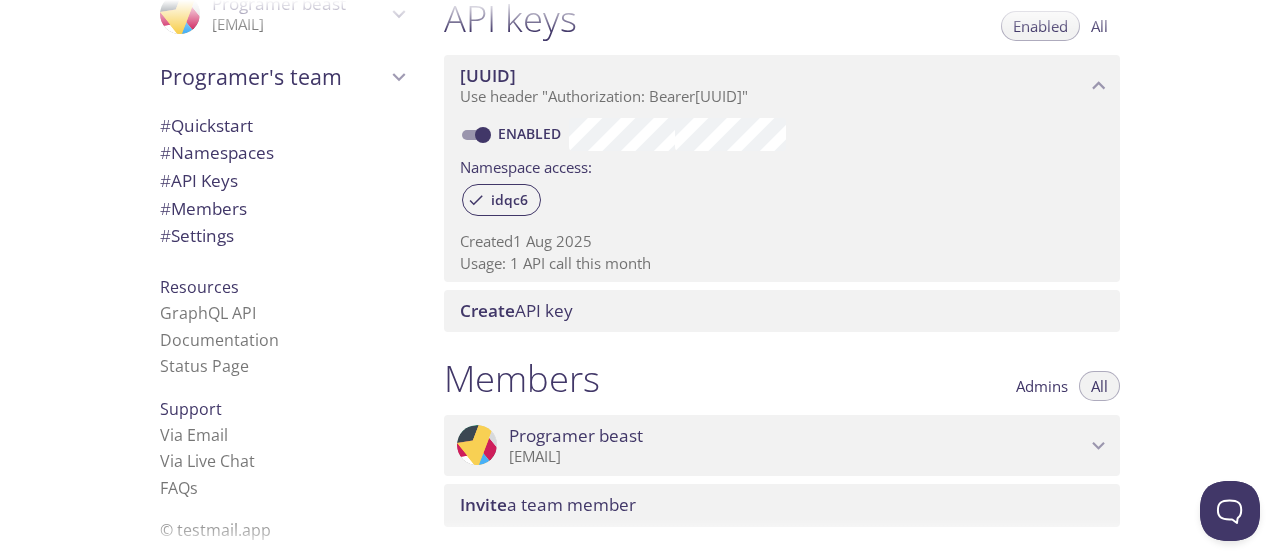 scroll, scrollTop: 546, scrollLeft: 0, axis: vertical 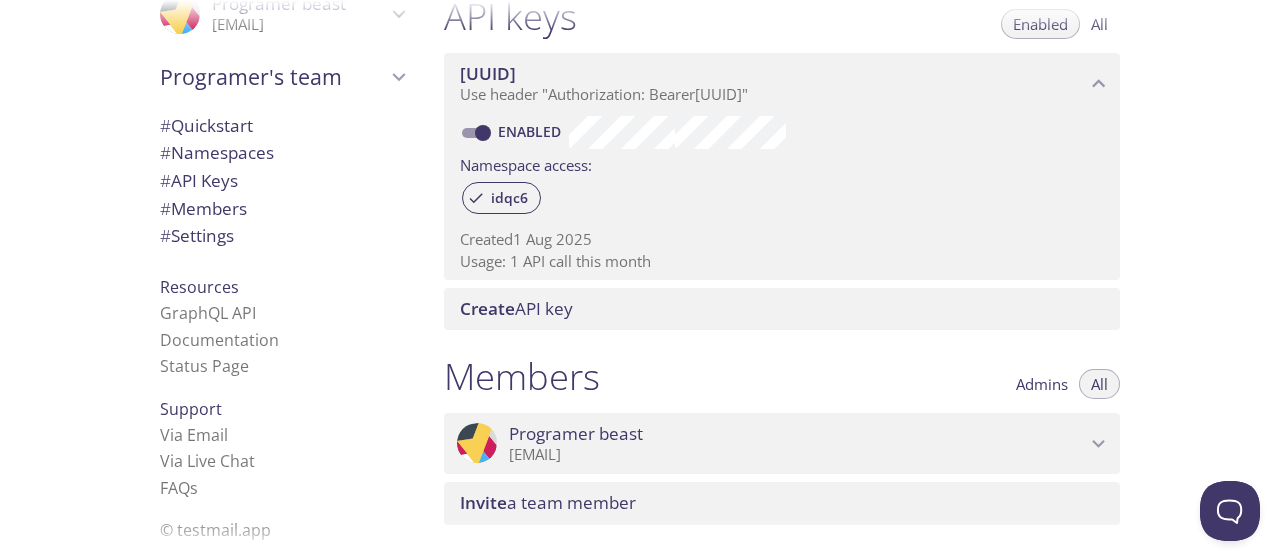 click on "Create  API key" at bounding box center [516, 308] 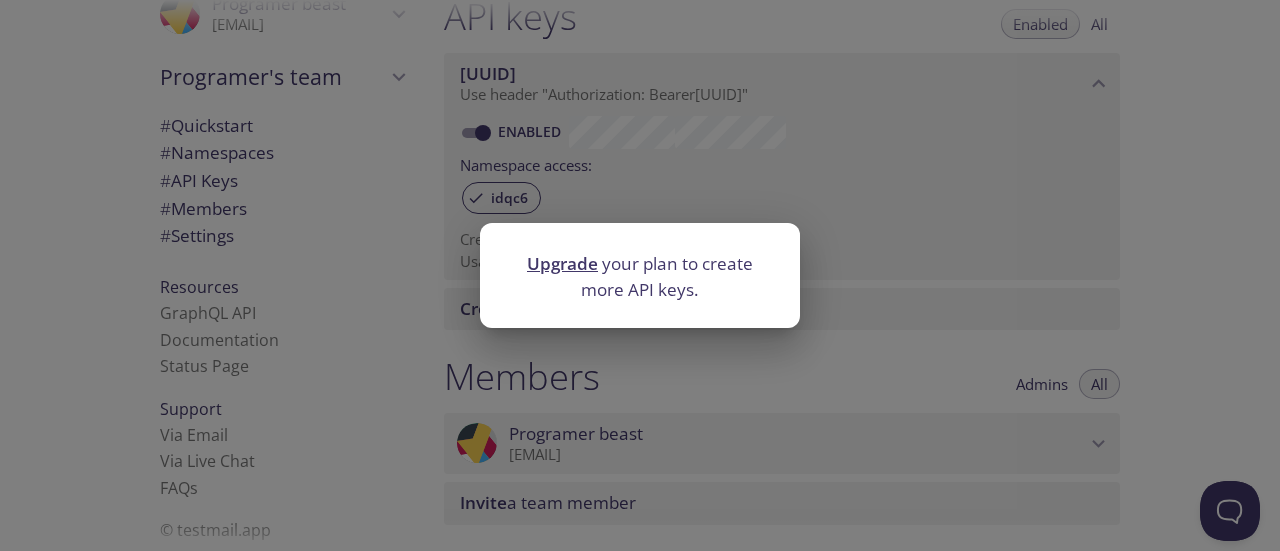 click on "Upgrade   your plan to create more API keys." at bounding box center (640, 275) 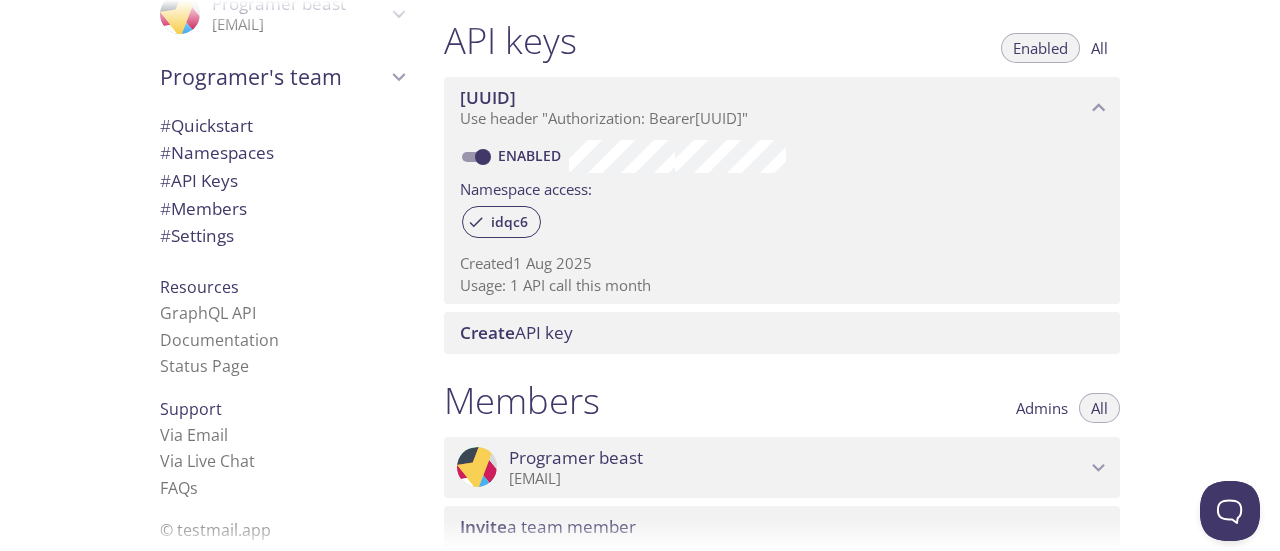 scroll, scrollTop: 516, scrollLeft: 0, axis: vertical 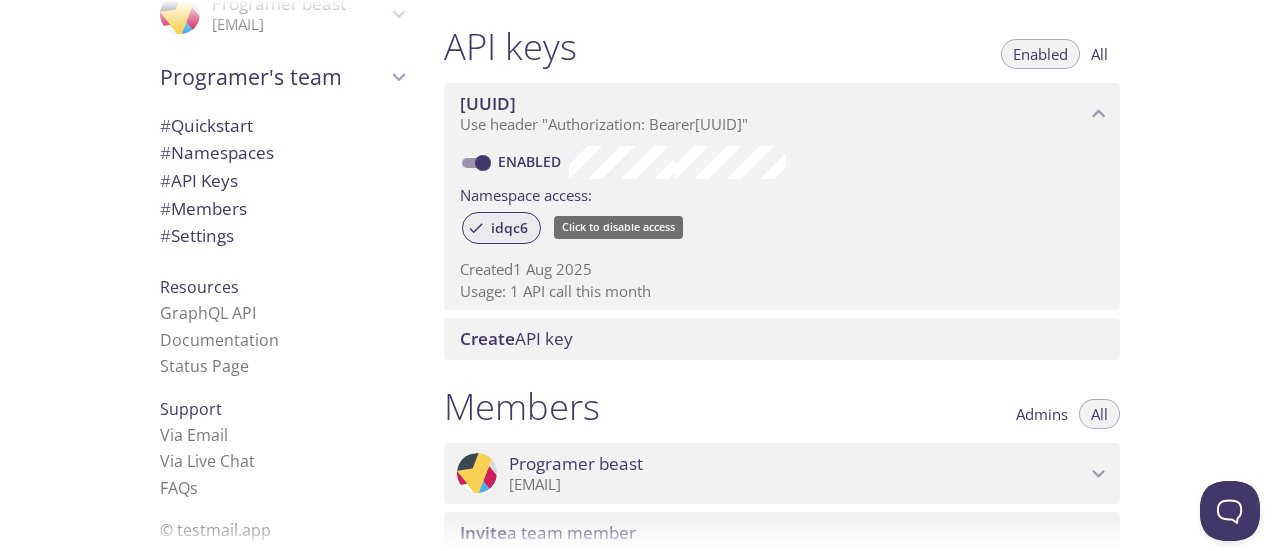 click on "idqc6" at bounding box center (509, 228) 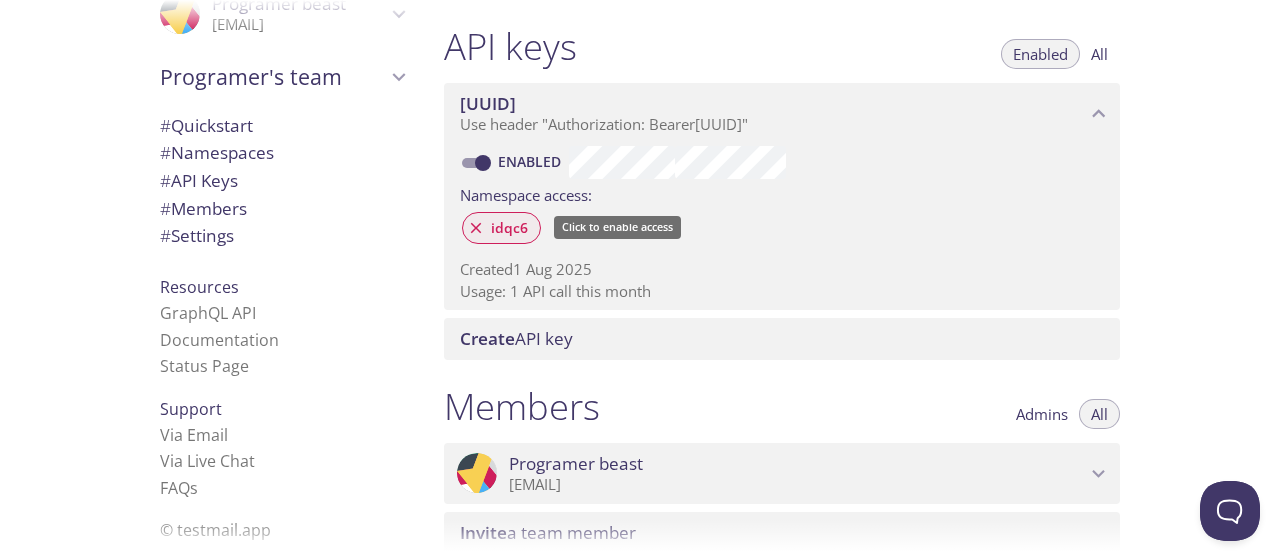 click 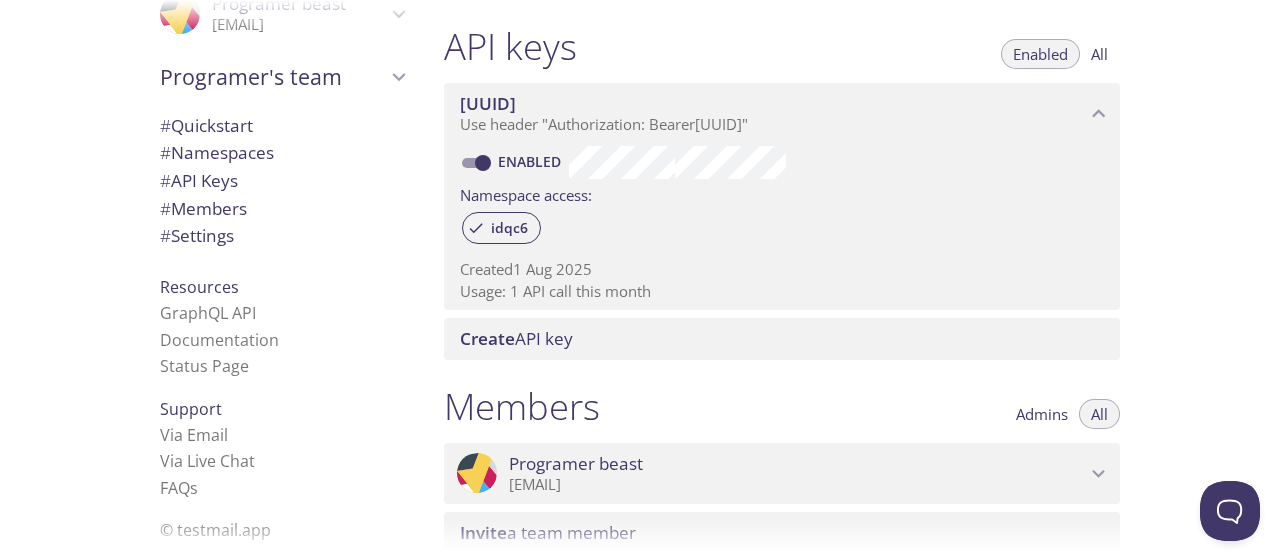 click on "Namespace access:" at bounding box center (526, 193) 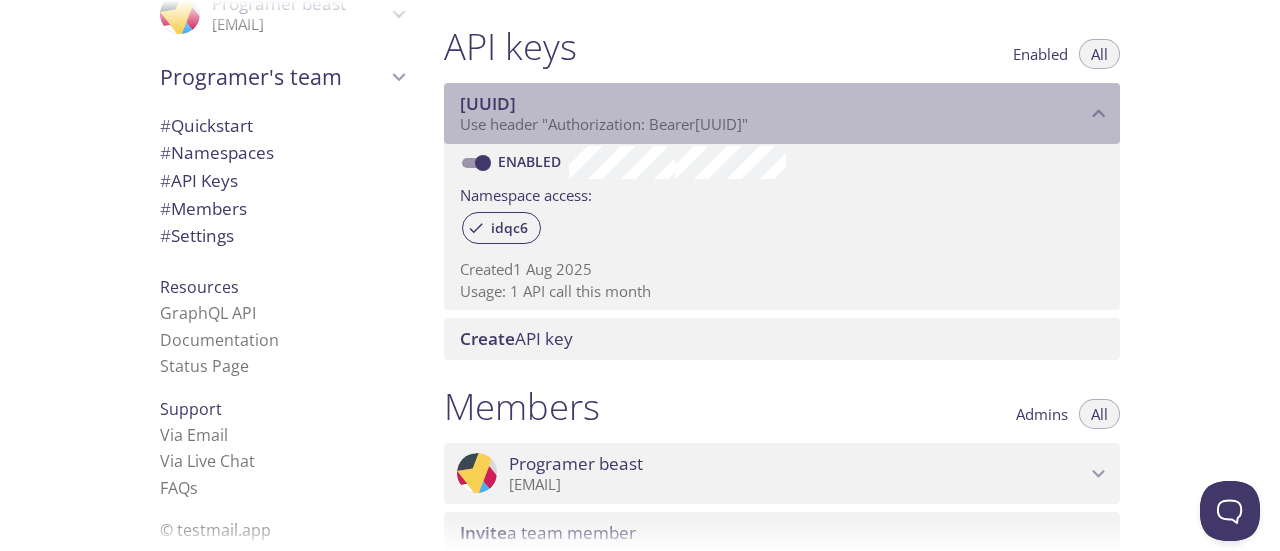 click on "[UUID] Use header "Authorization: Bearer  [TOKEN] "" at bounding box center [782, 114] 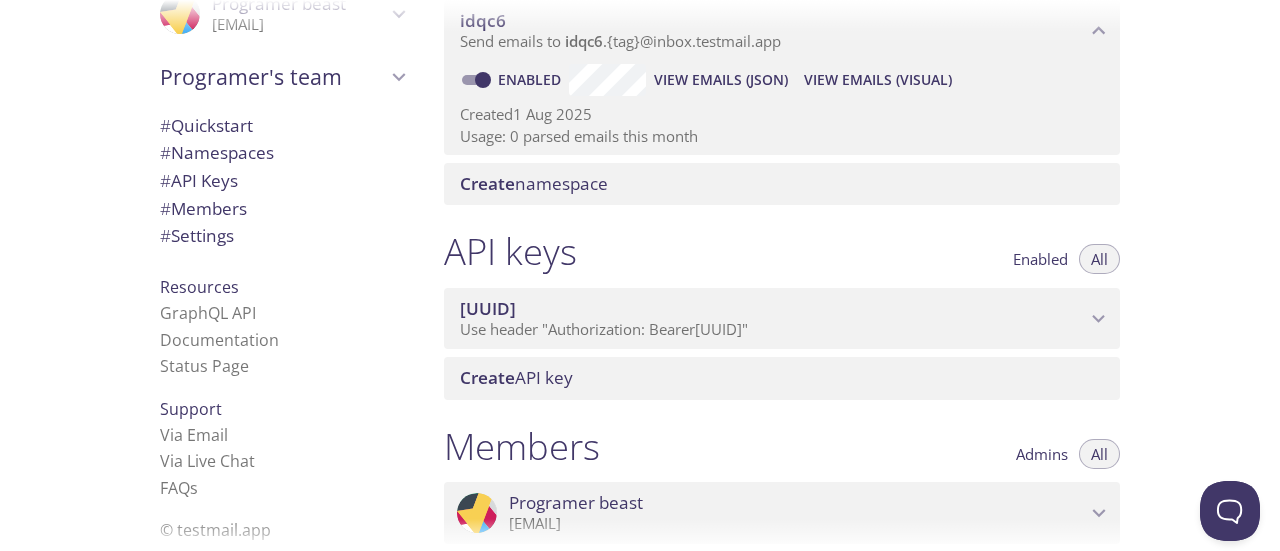 scroll, scrollTop: 306, scrollLeft: 0, axis: vertical 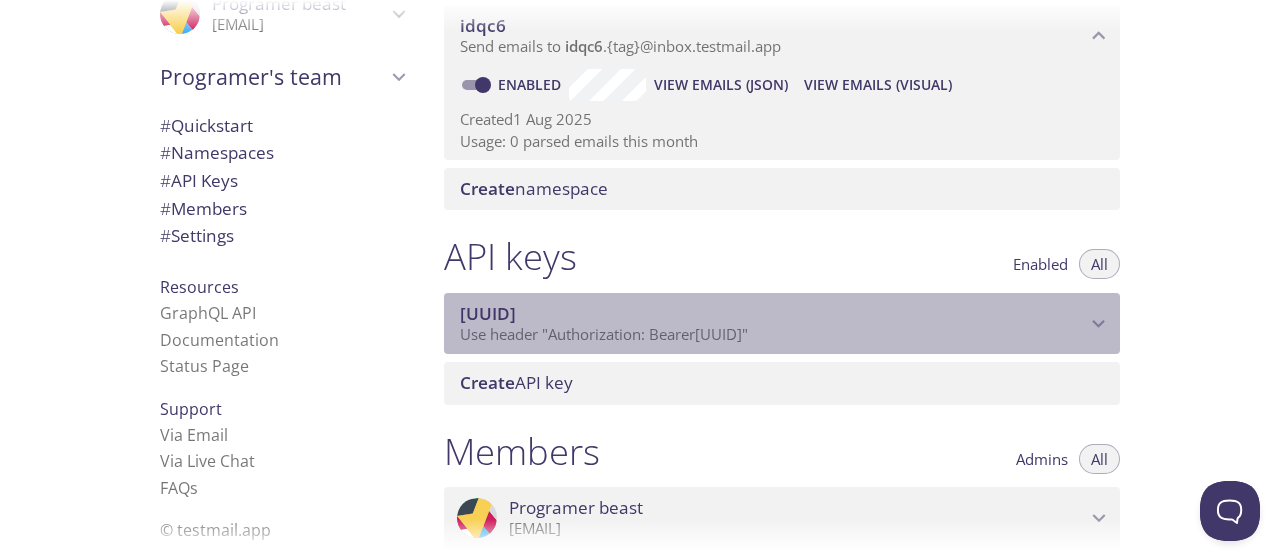 click on "Use header "Authorization: Bearer  [TOKEN] "" at bounding box center [604, 334] 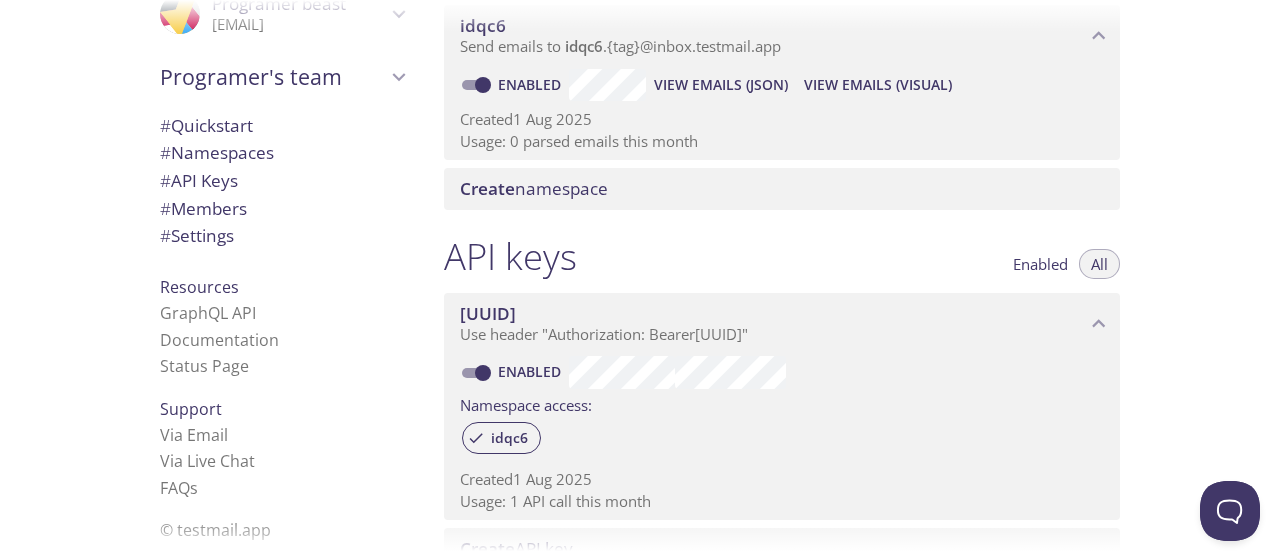 drag, startPoint x: 855, startPoint y: 335, endPoint x: 498, endPoint y: 363, distance: 358.09634 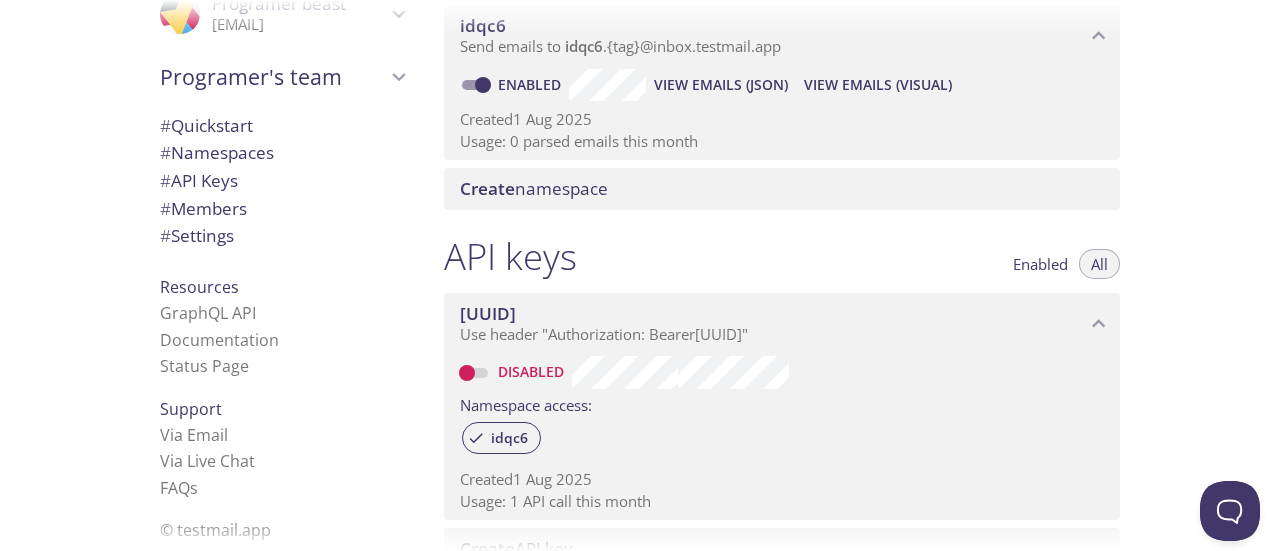 click on "Disabled" at bounding box center (467, 373) 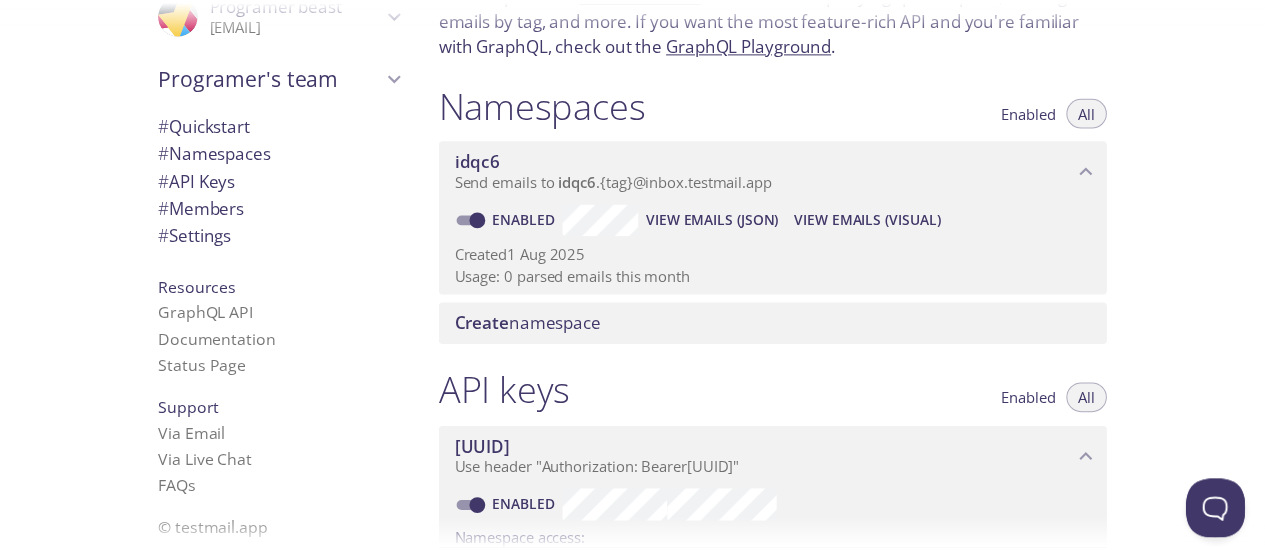 scroll, scrollTop: 169, scrollLeft: 0, axis: vertical 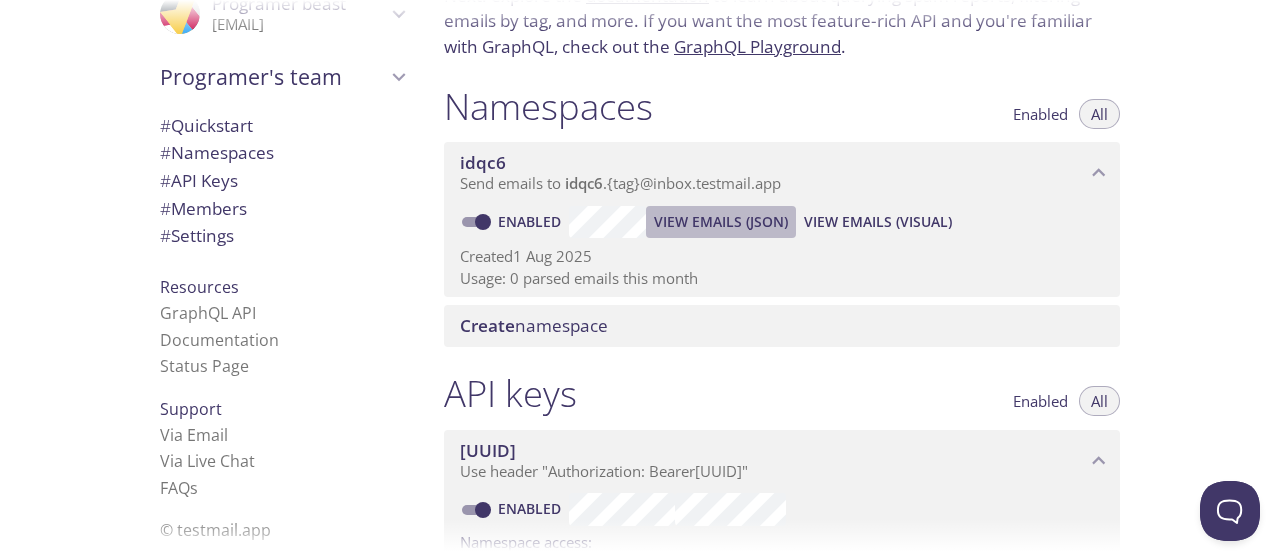 click on "View Emails (JSON)" at bounding box center [721, 222] 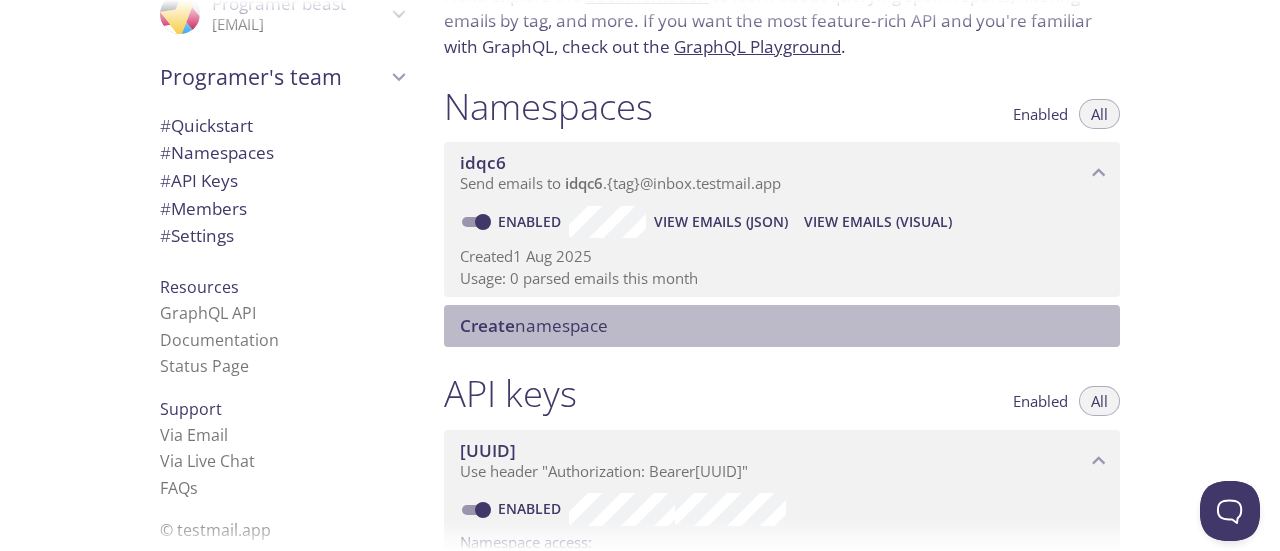 click on "Create  namespace" at bounding box center [782, 326] 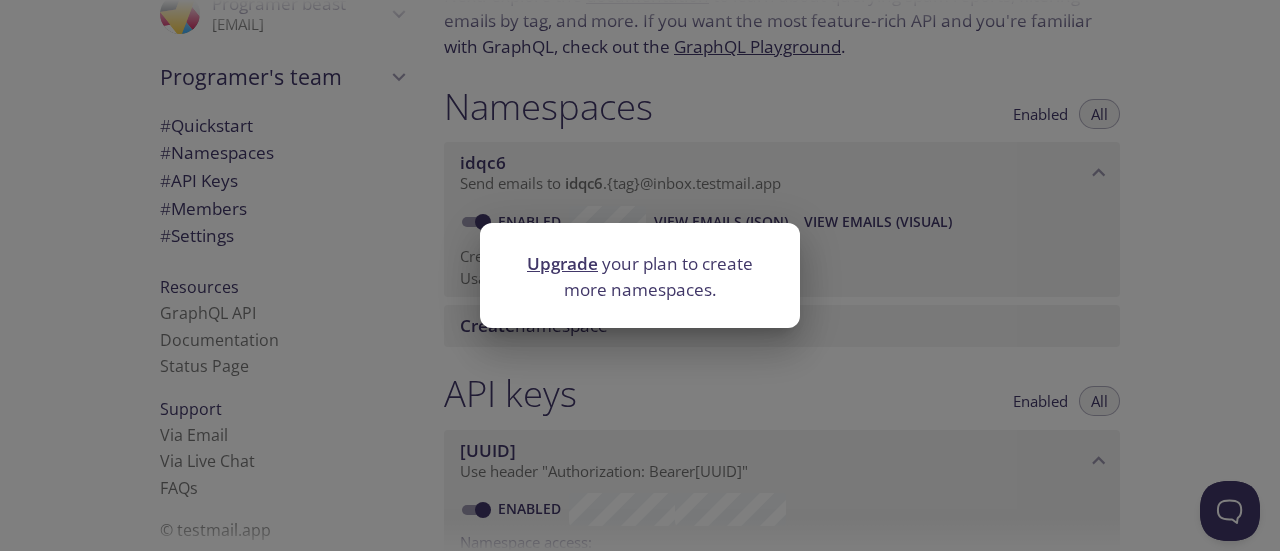 click on "Upgrade" at bounding box center (562, 263) 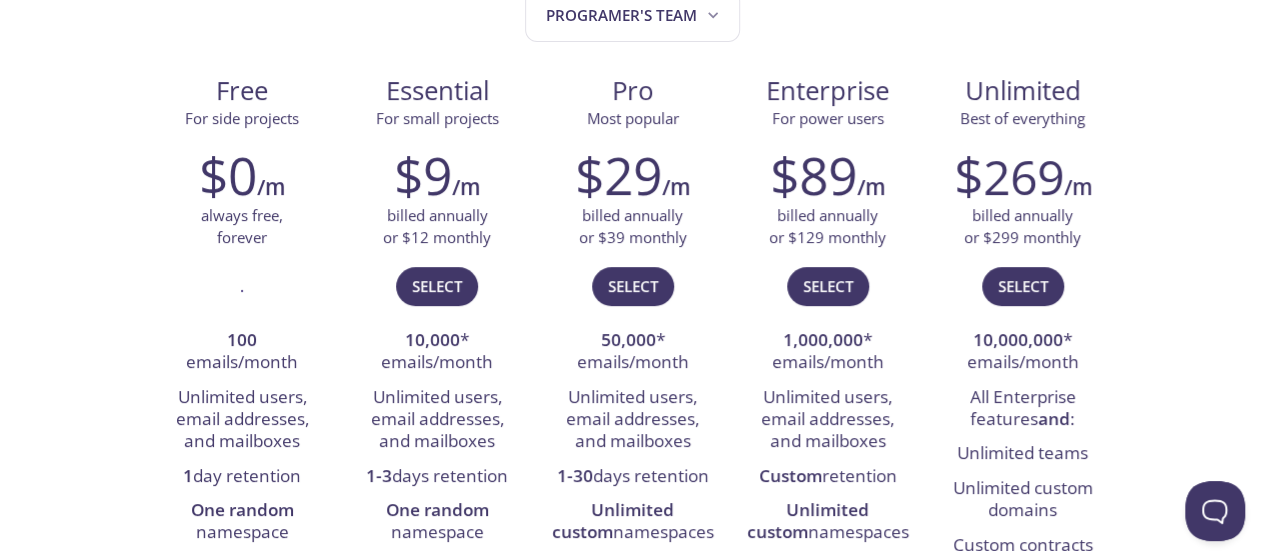scroll, scrollTop: 332, scrollLeft: 0, axis: vertical 